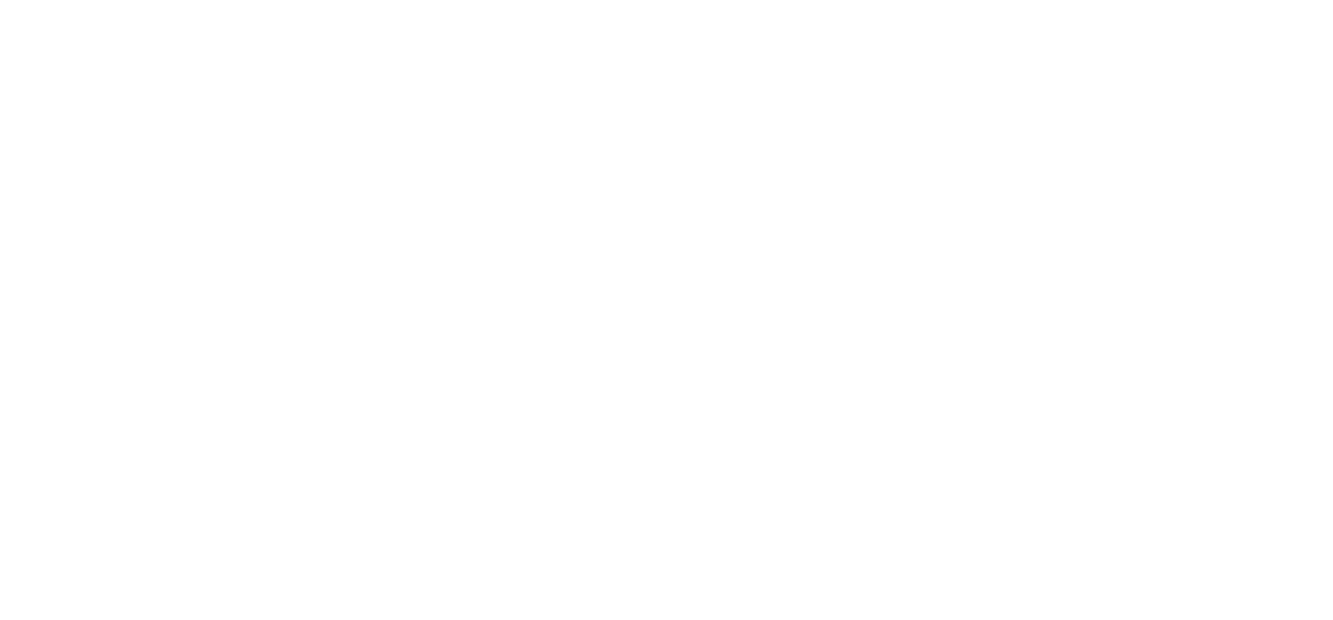 scroll, scrollTop: 0, scrollLeft: 0, axis: both 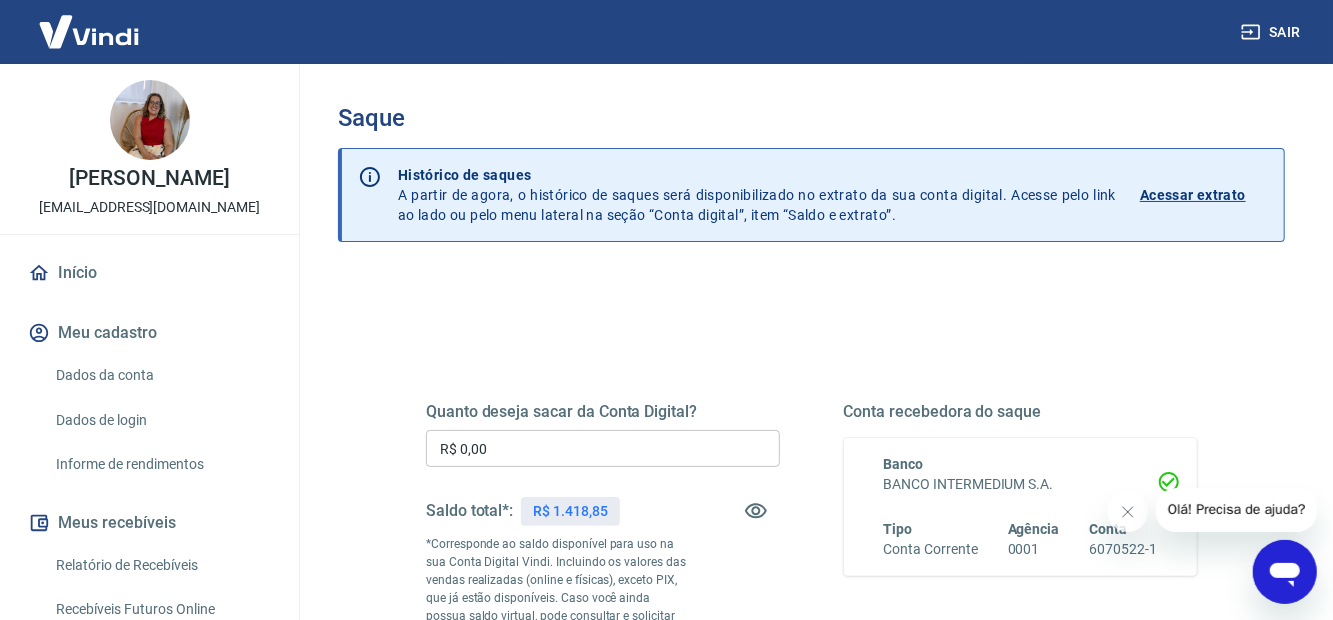 click on "R$ 0,00" at bounding box center [603, 448] 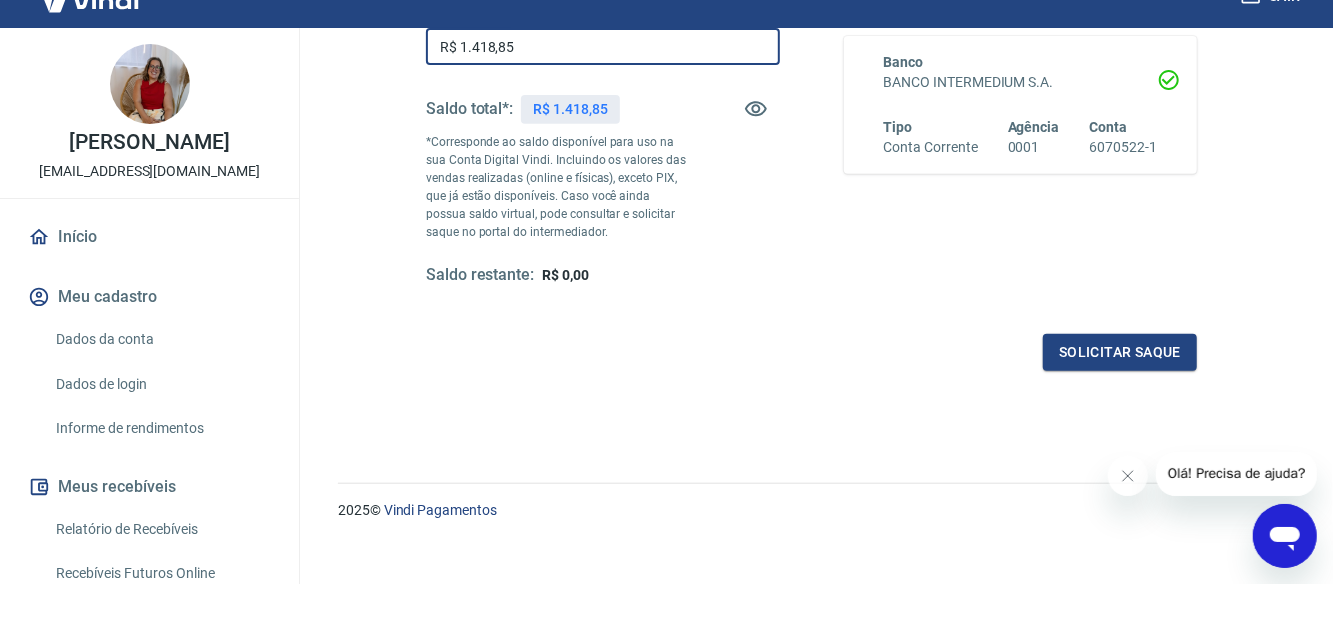 scroll, scrollTop: 385, scrollLeft: 0, axis: vertical 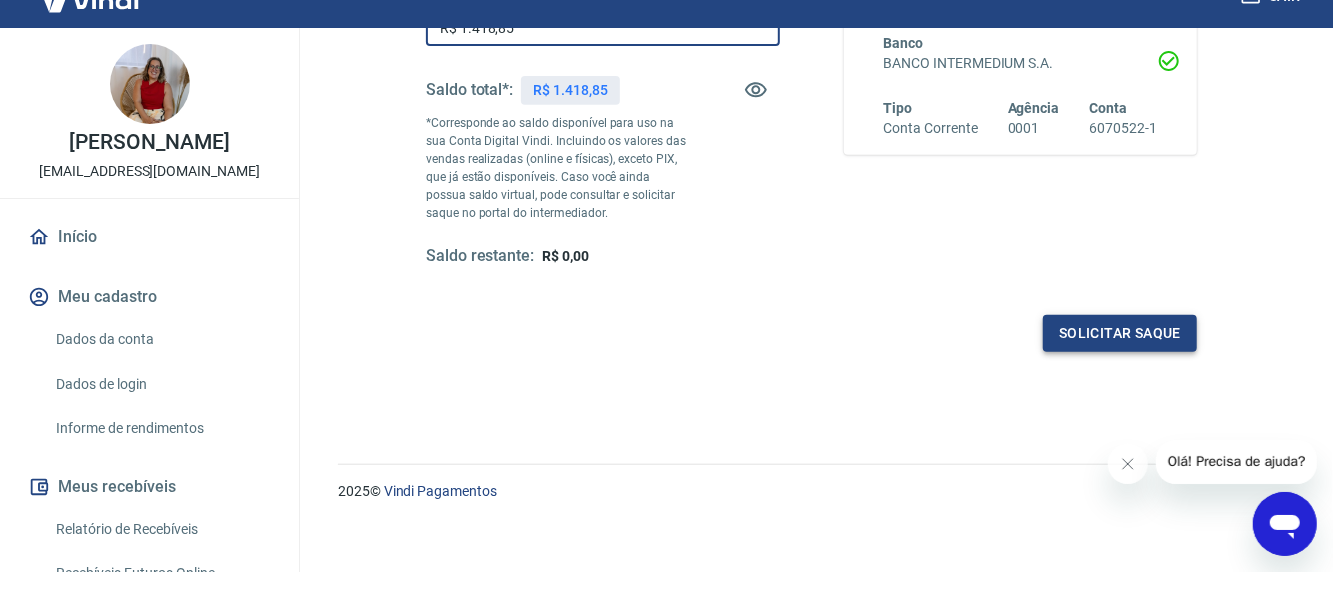 click on "Solicitar saque" at bounding box center (1120, 369) 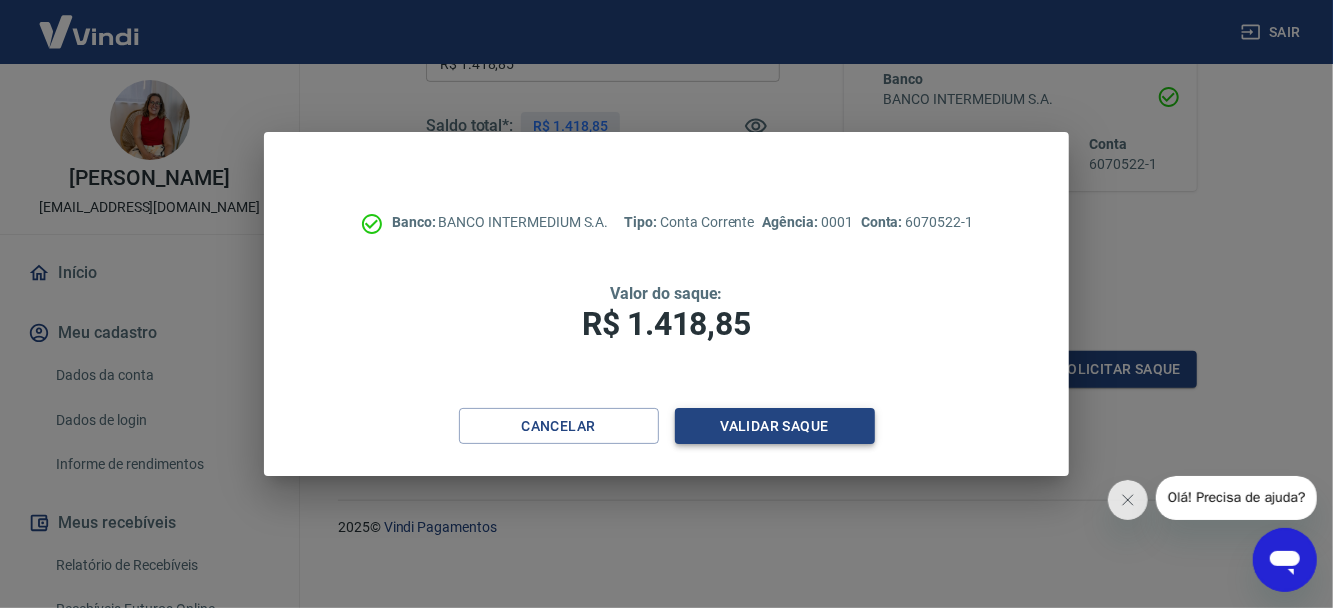 click on "Validar saque" at bounding box center [775, 426] 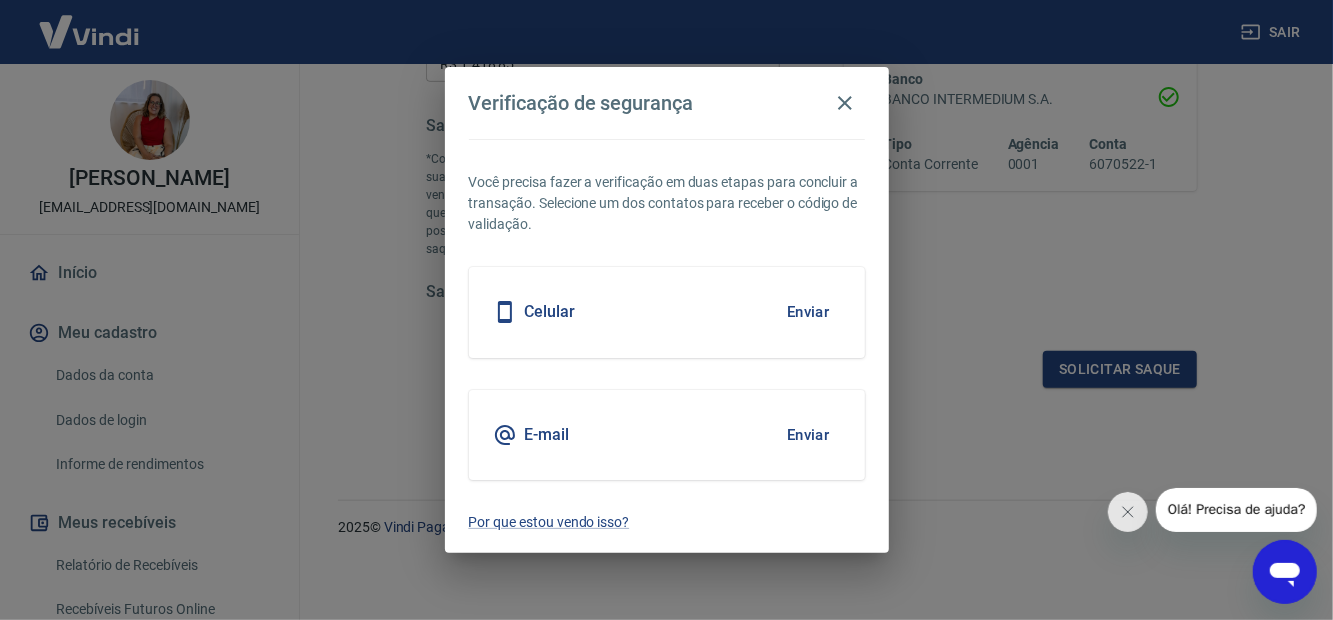 click on "Enviar" at bounding box center [808, 312] 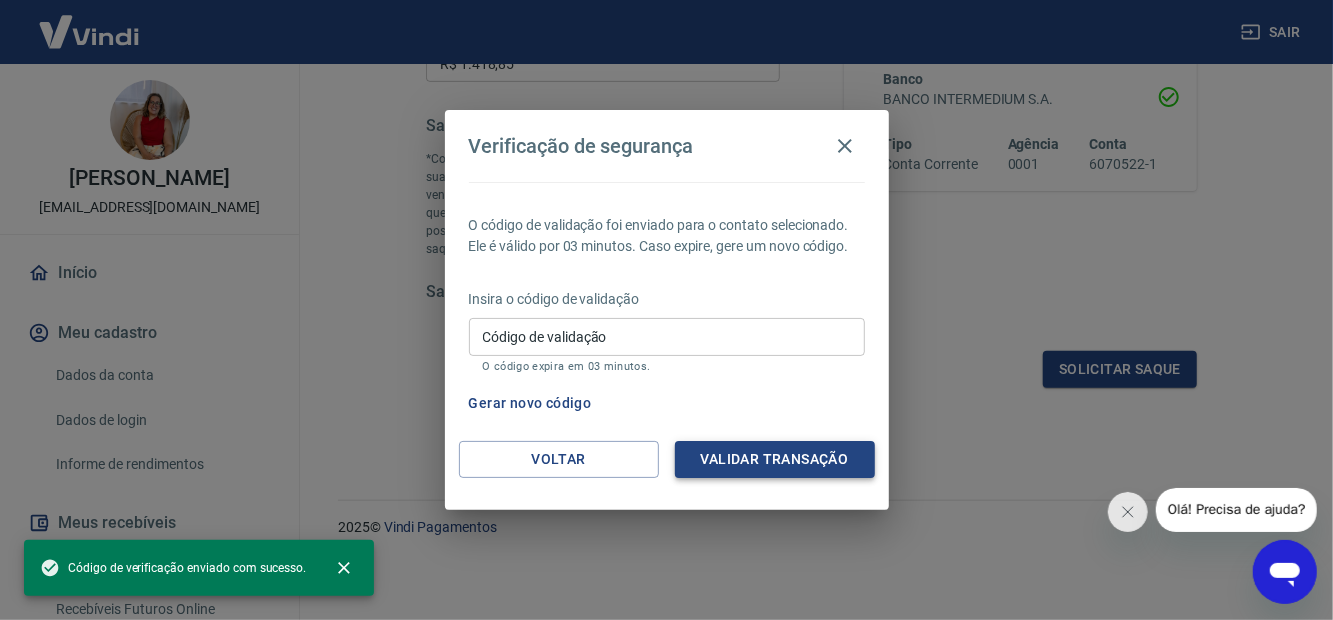 click on "Validar transação" at bounding box center [775, 459] 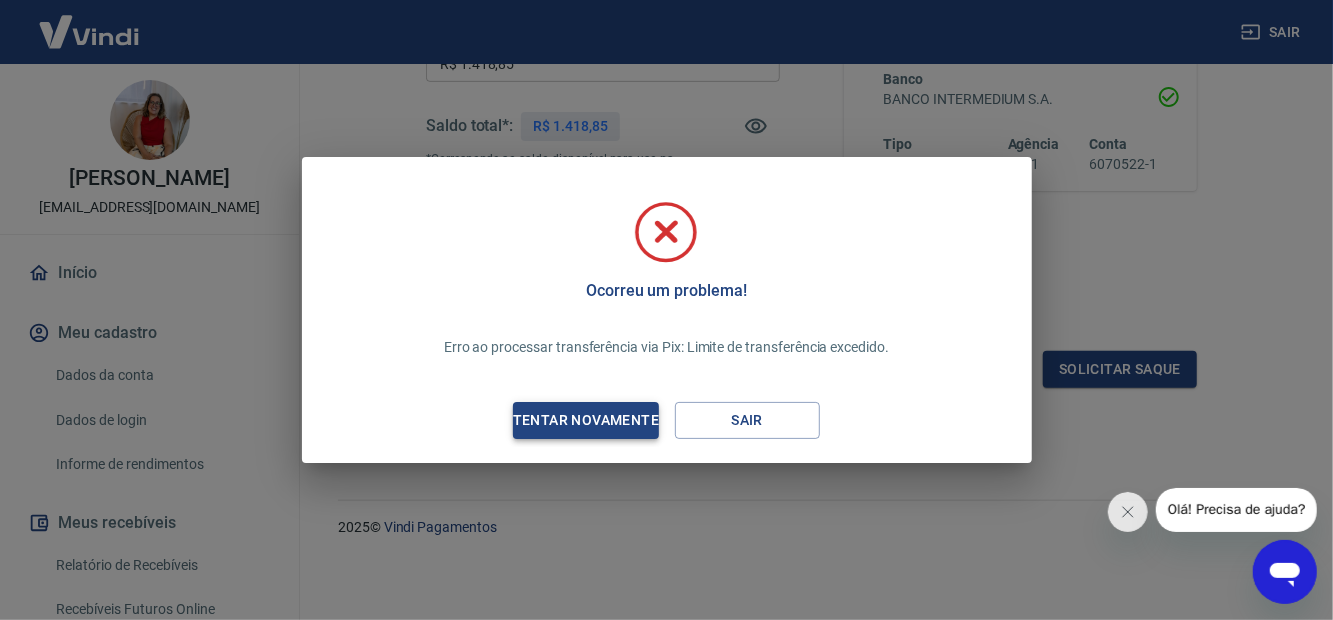 click on "Tentar novamente" at bounding box center [586, 420] 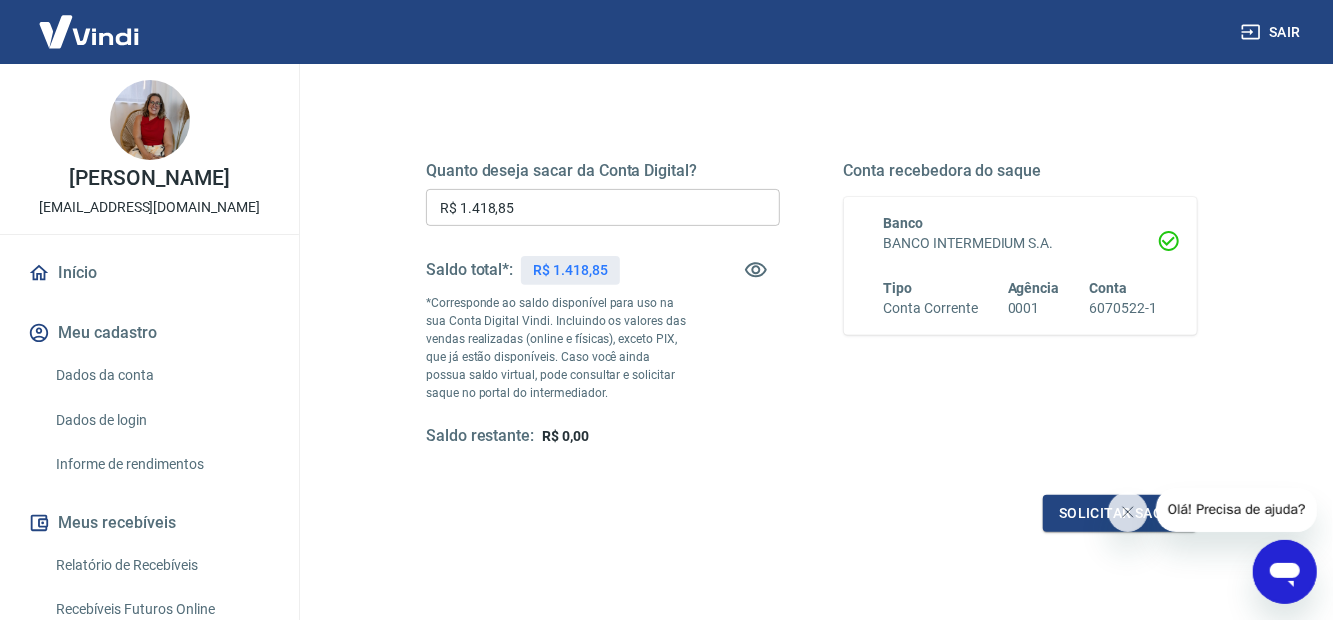 scroll, scrollTop: 242, scrollLeft: 0, axis: vertical 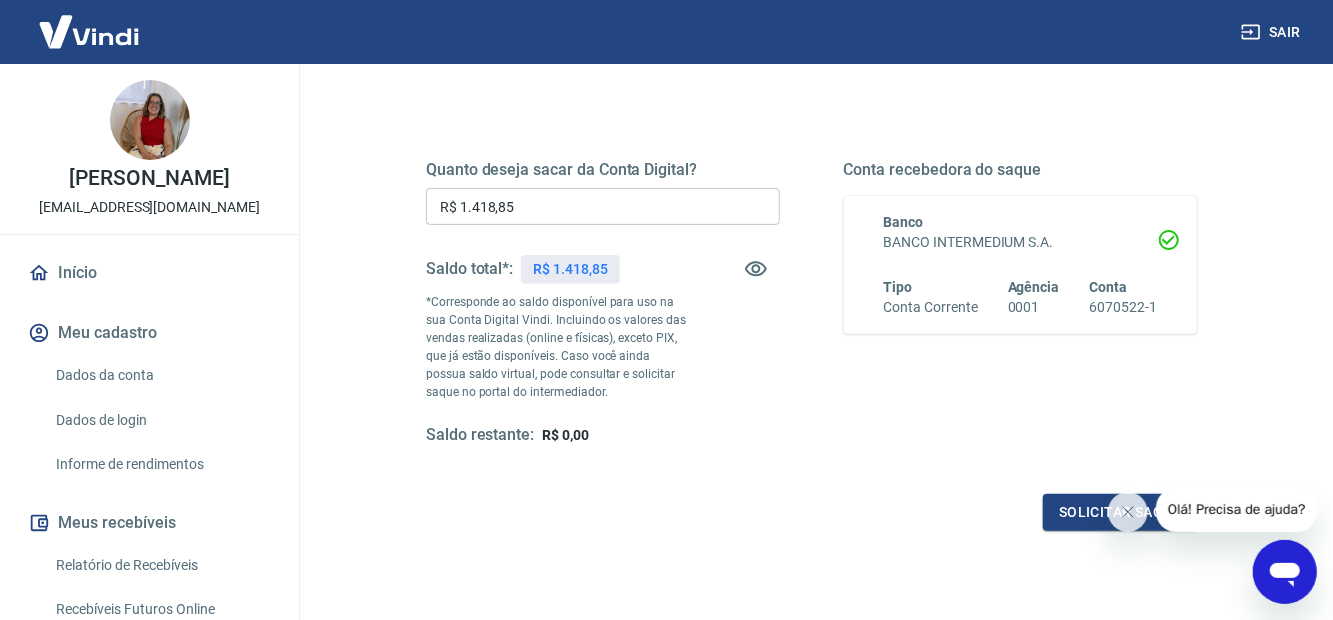 click on "R$ 1.418,85" at bounding box center [603, 206] 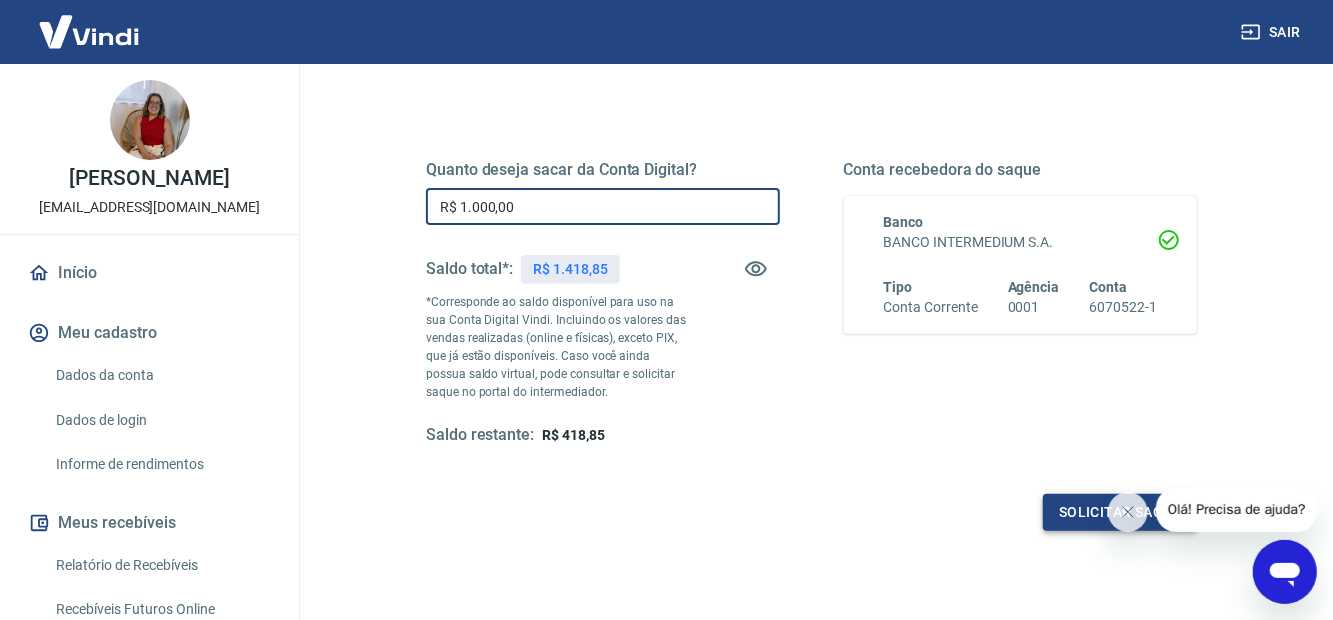 click on "Solicitar saque" at bounding box center (1120, 512) 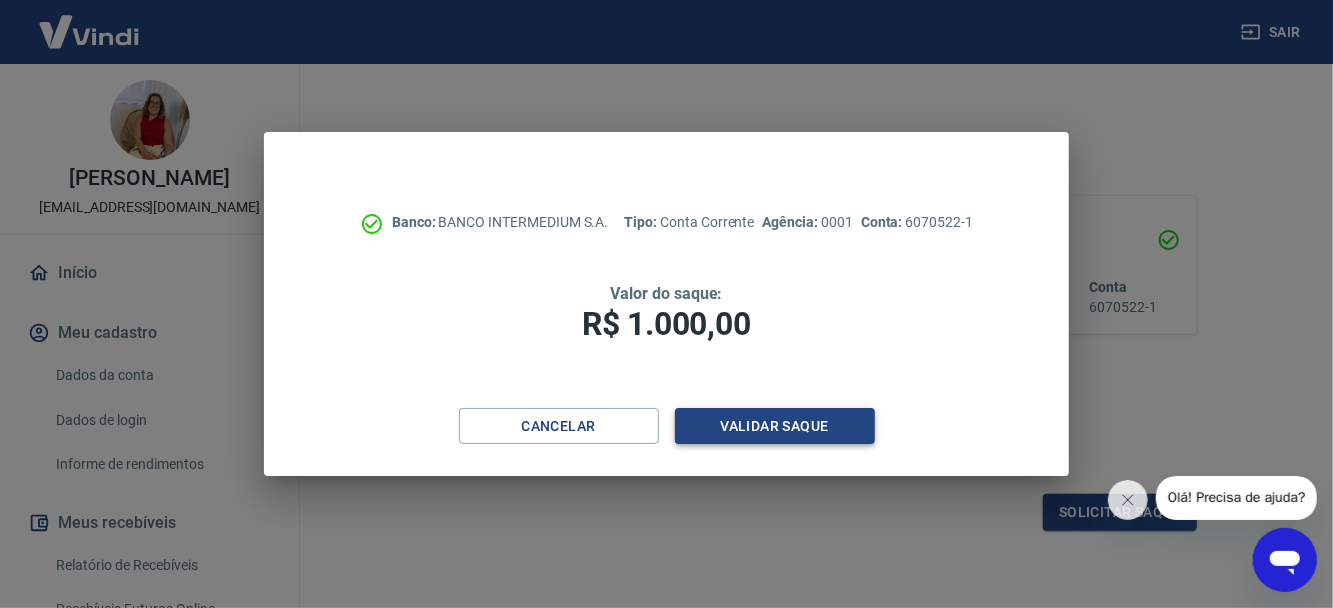 click on "Validar saque" at bounding box center (775, 426) 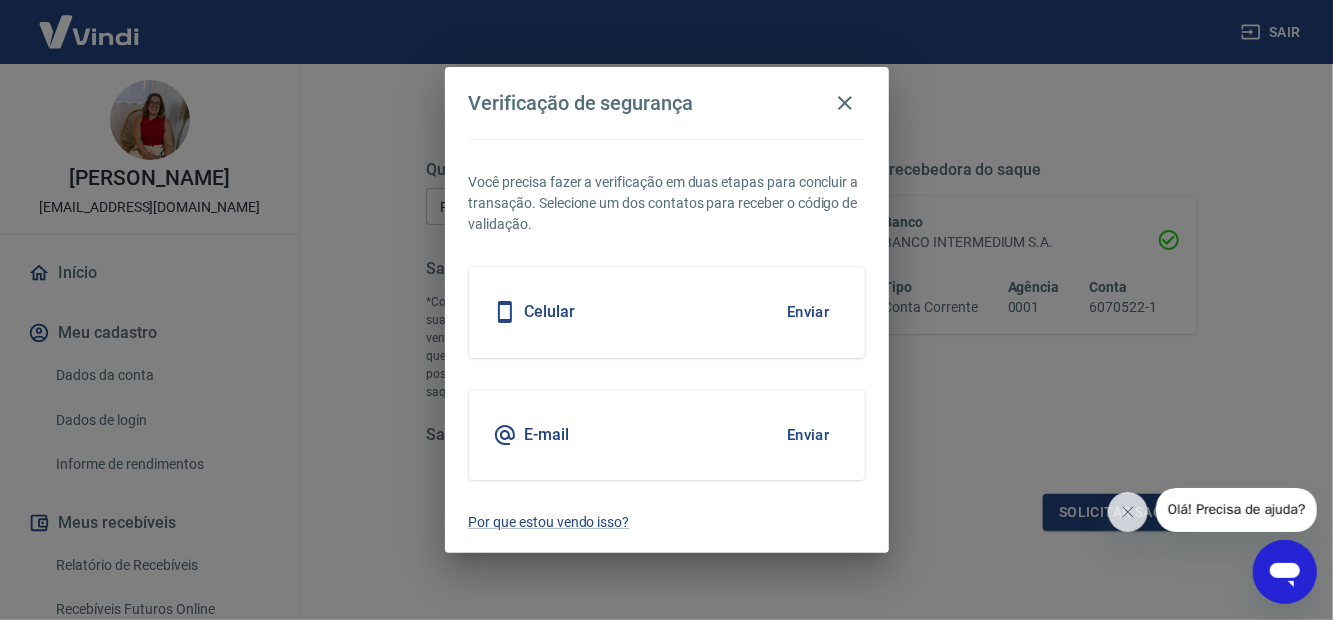 click on "Celular Enviar" at bounding box center (667, 312) 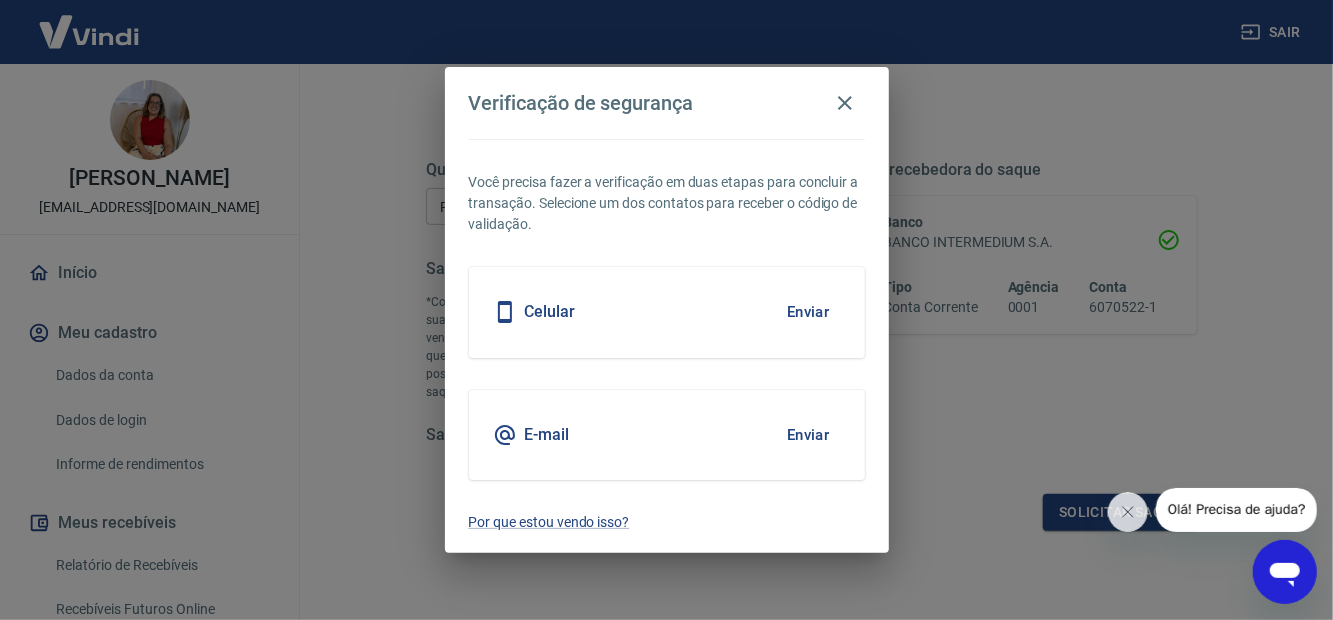 click on "Enviar" at bounding box center (808, 312) 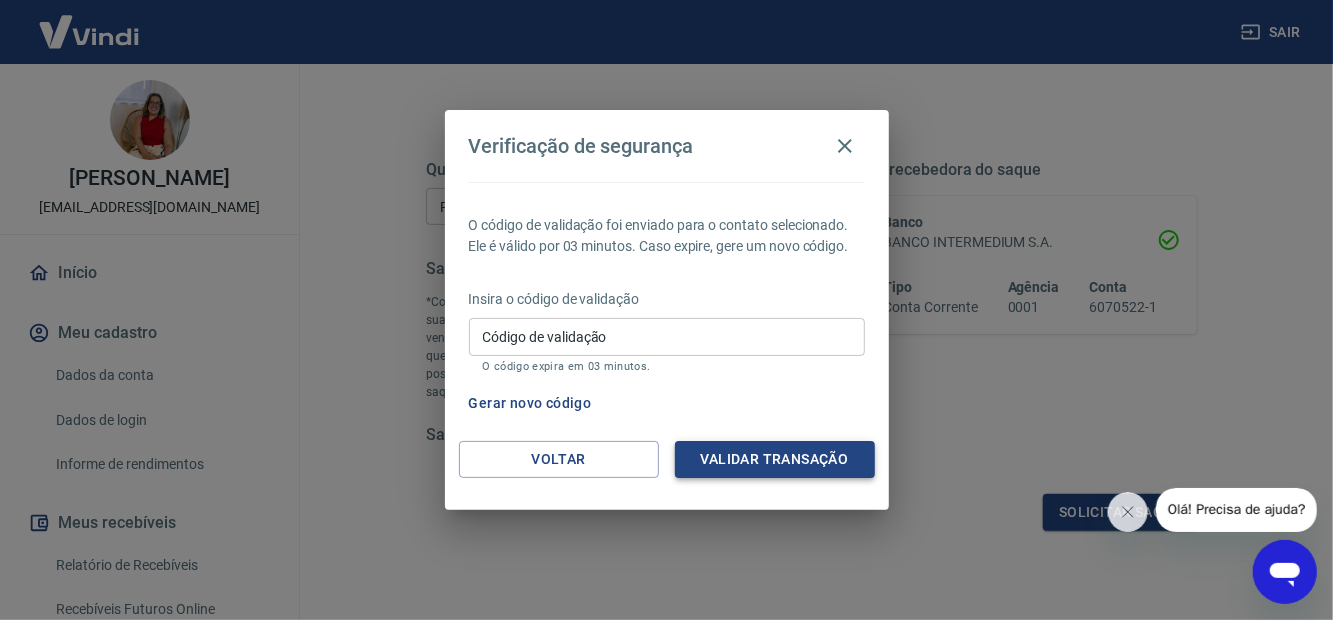 click on "Validar transação" at bounding box center (775, 459) 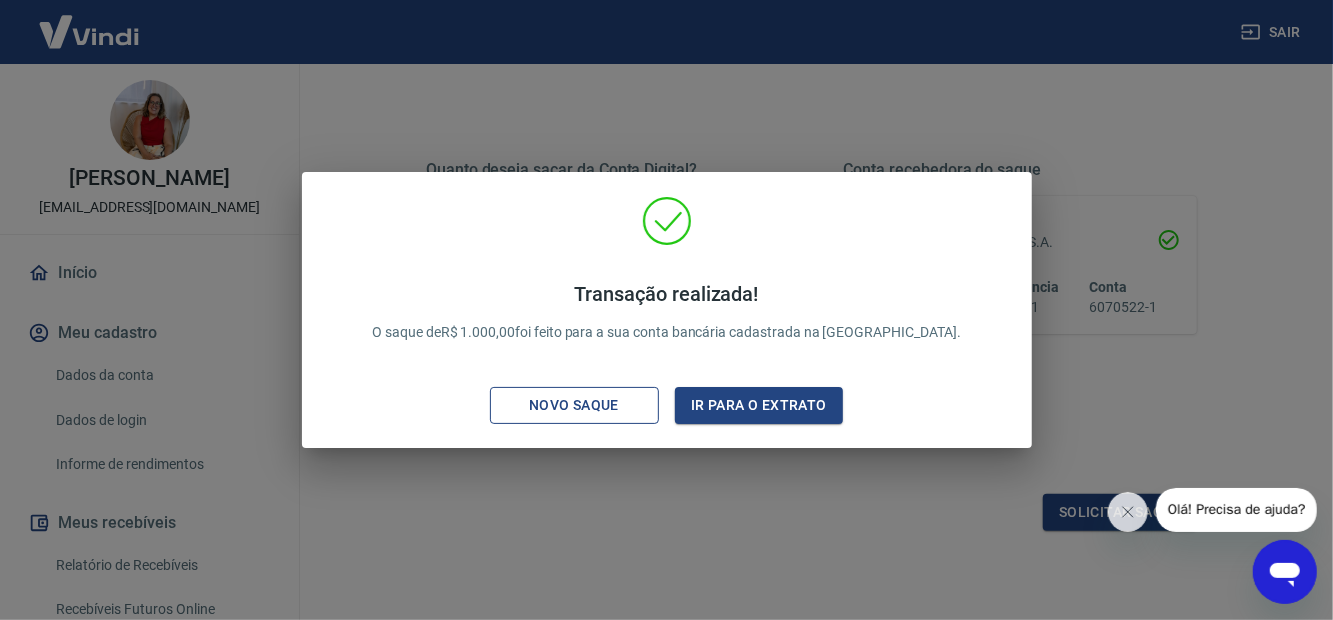 click on "Novo saque" at bounding box center (574, 405) 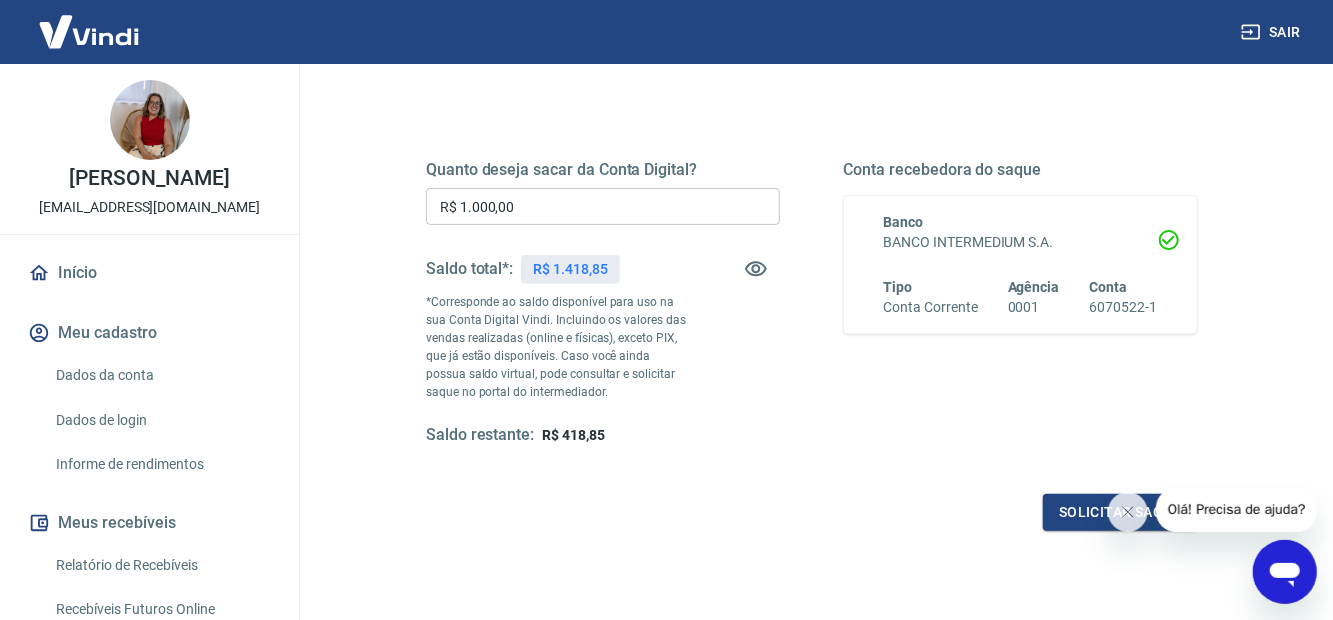 click on "R$ 1.000,00" at bounding box center (603, 206) 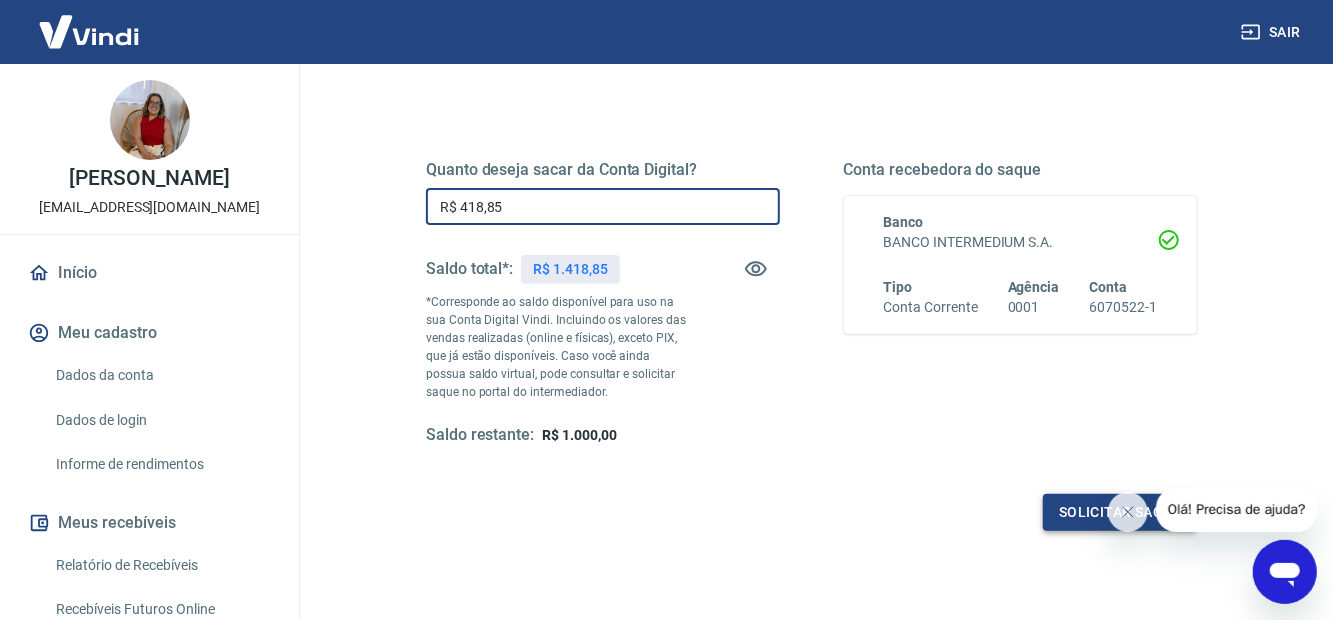 type on "R$ 418,85" 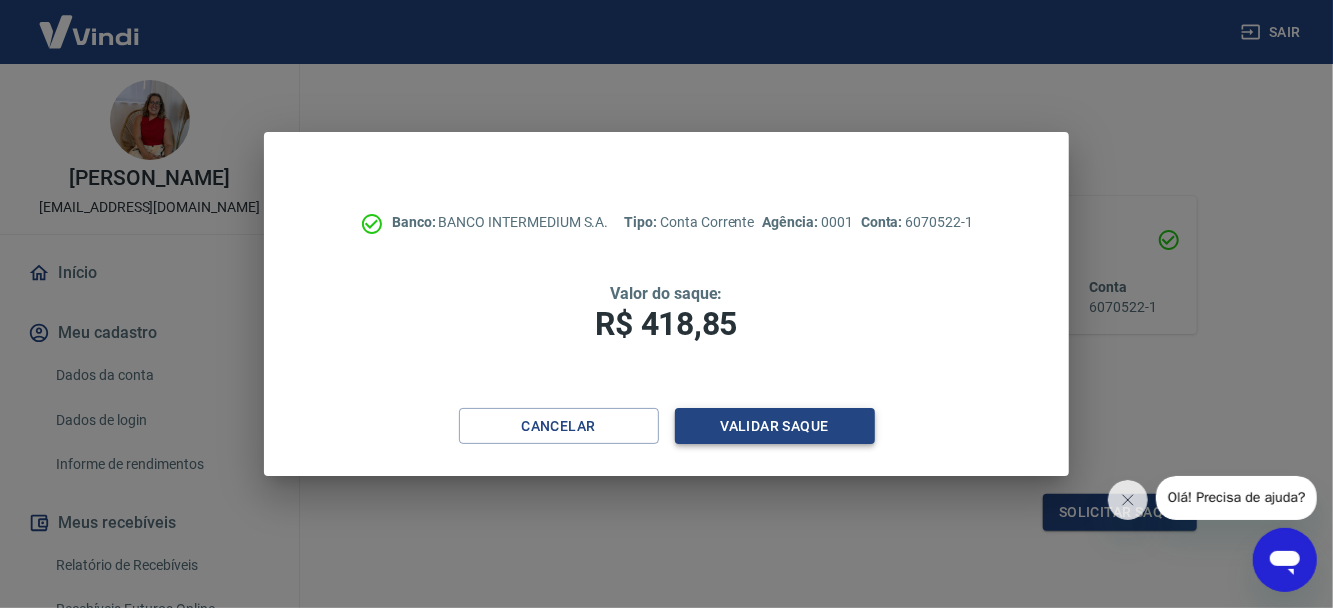 click on "Validar saque" at bounding box center (775, 426) 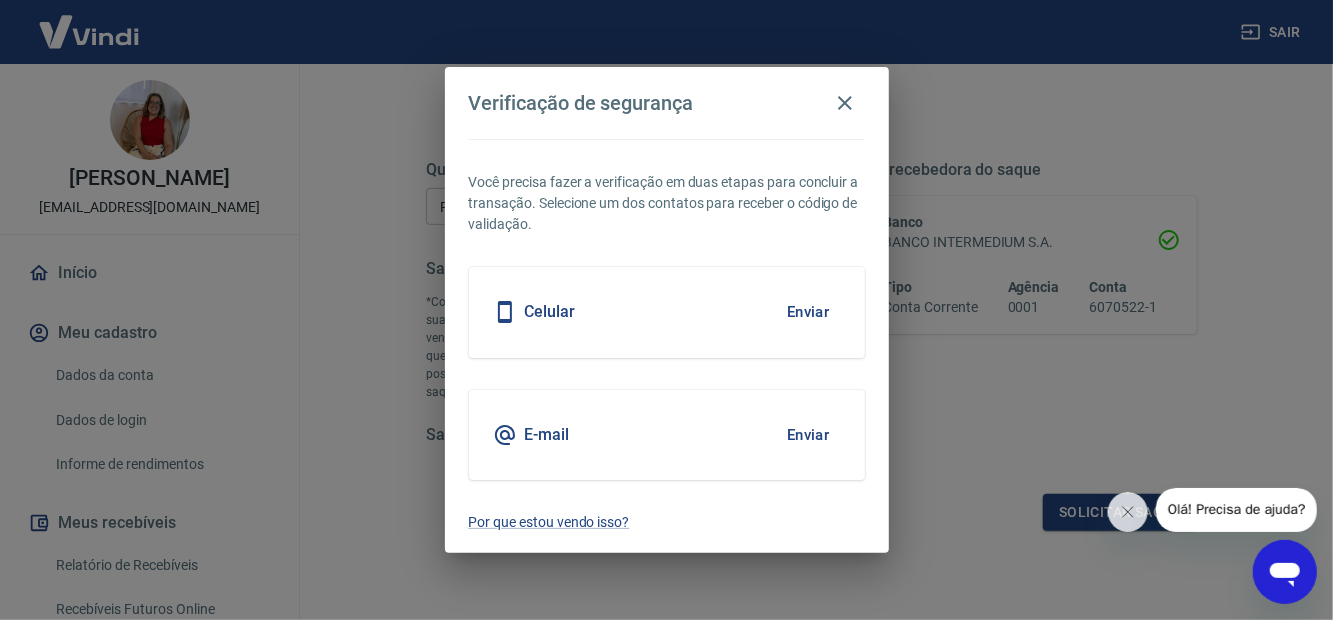 click on "Enviar" at bounding box center (808, 312) 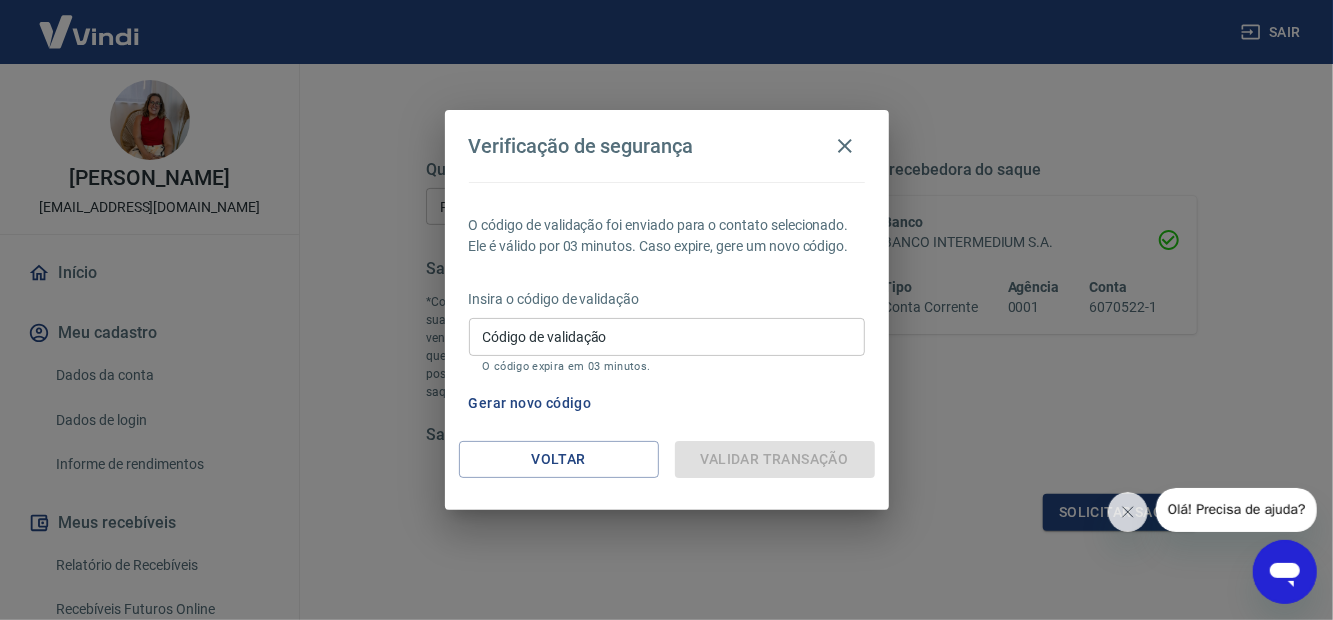click on "Código de validação" at bounding box center (667, 336) 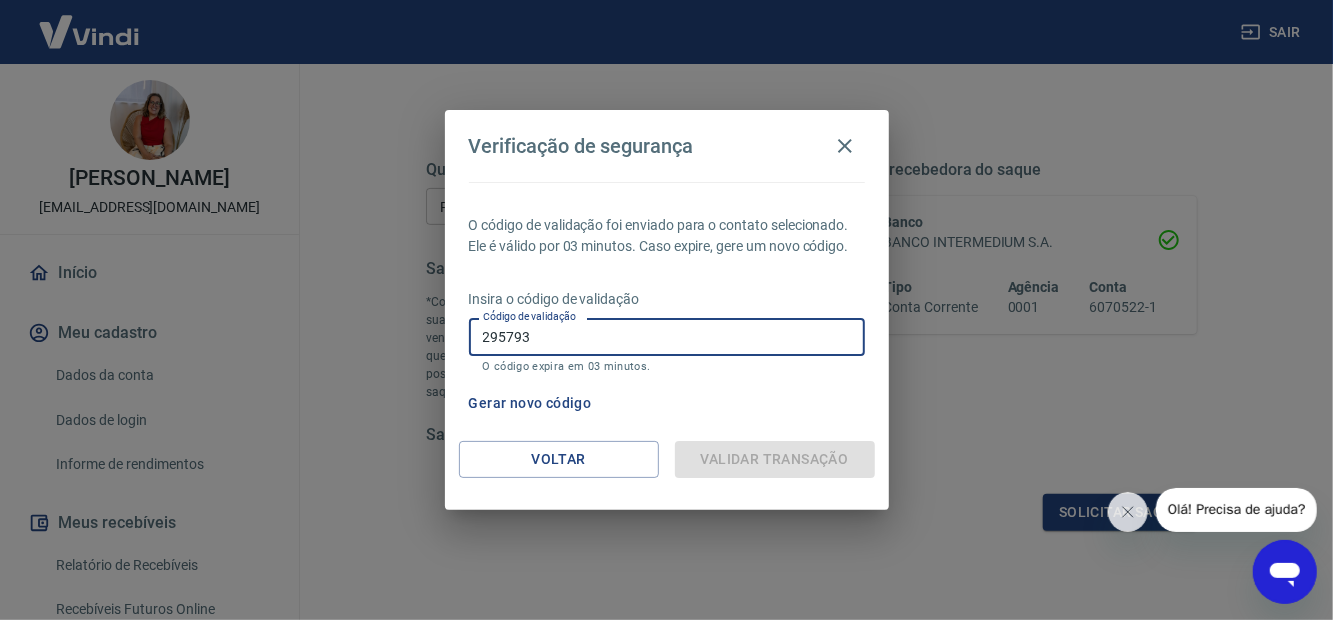 scroll, scrollTop: 242, scrollLeft: 0, axis: vertical 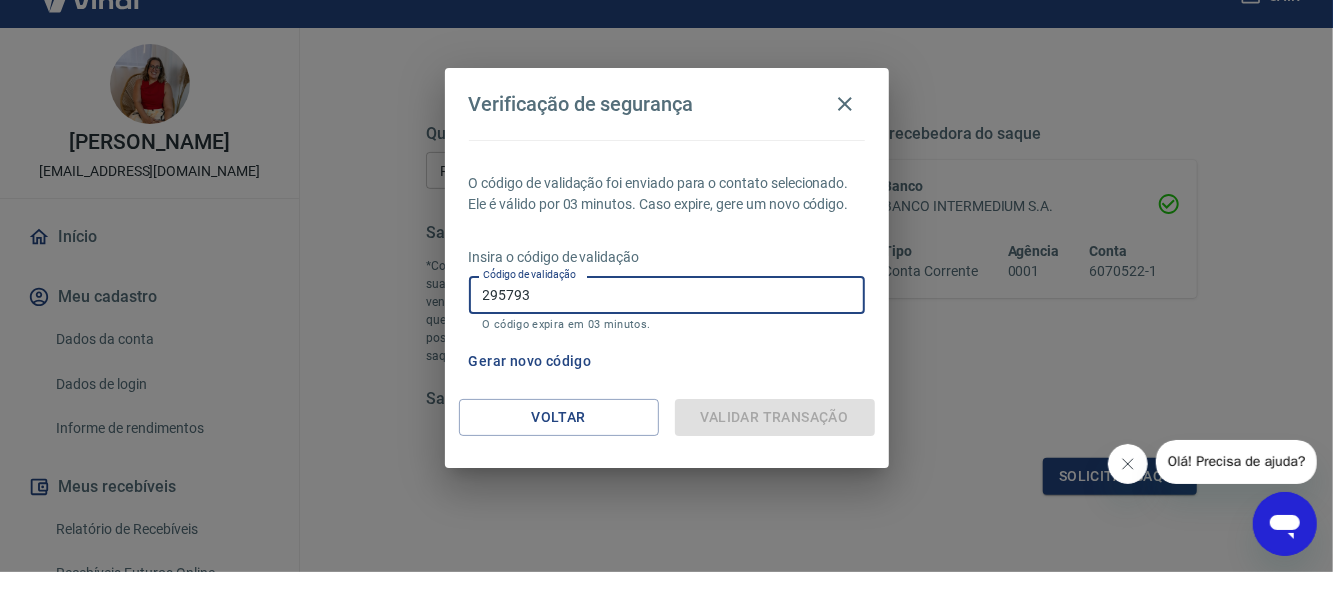 type on "295793" 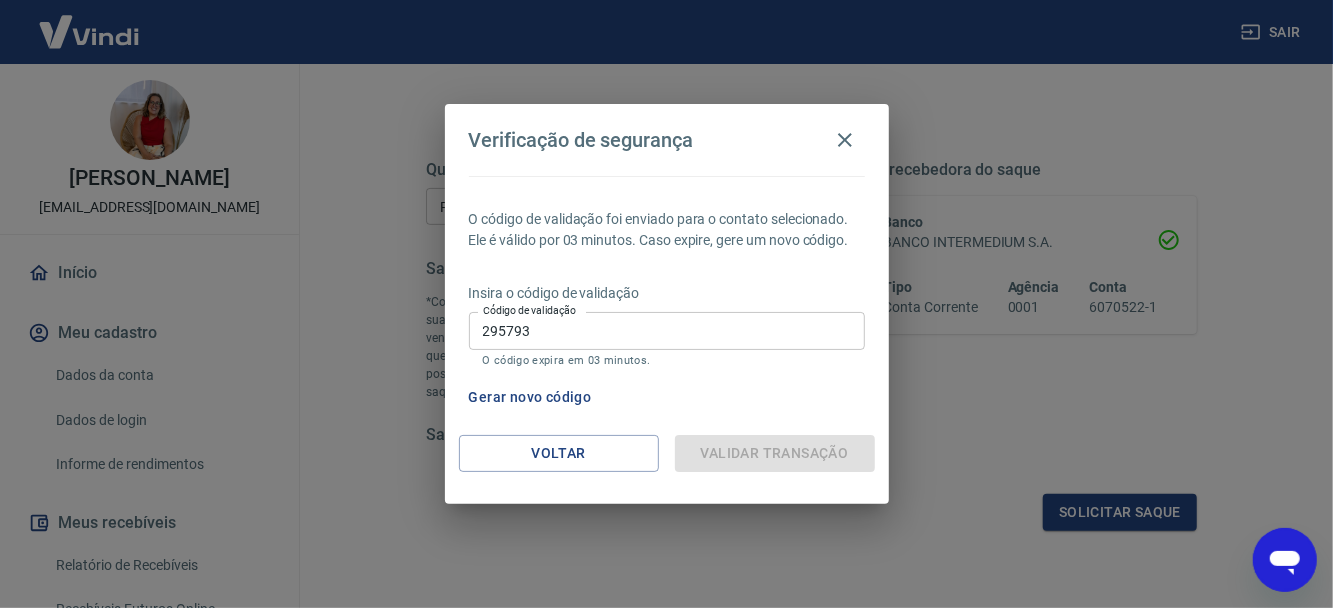click on "Verificação de segurança" at bounding box center [667, 140] 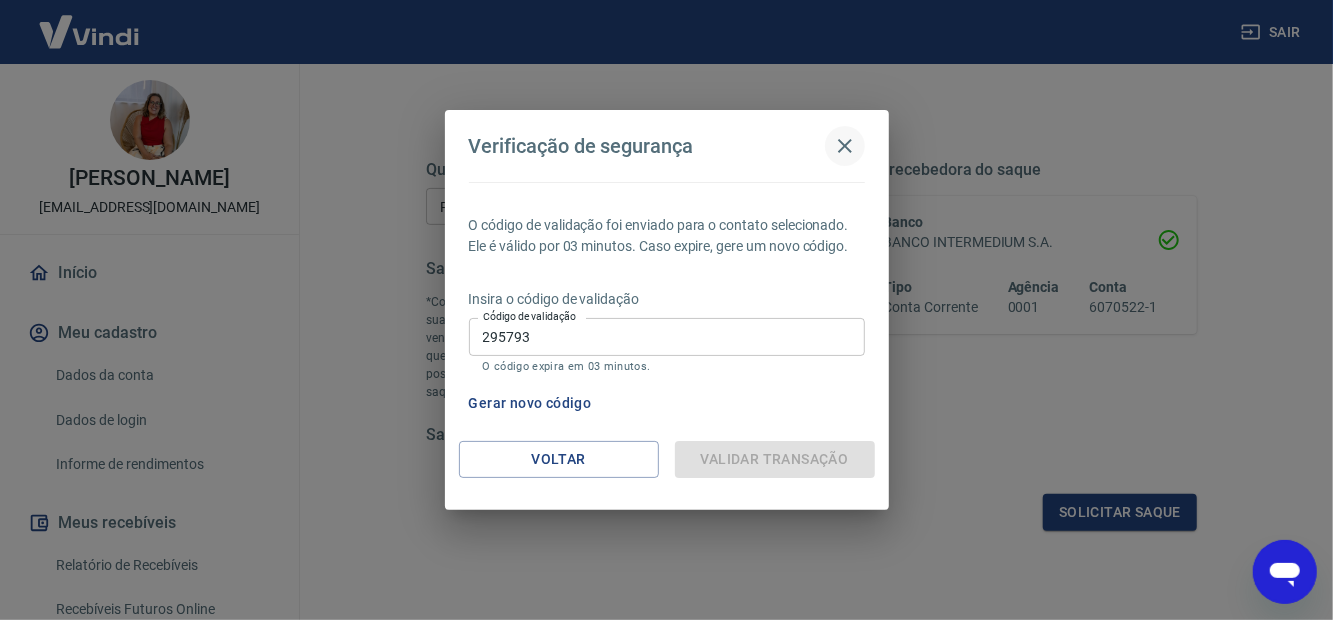 click 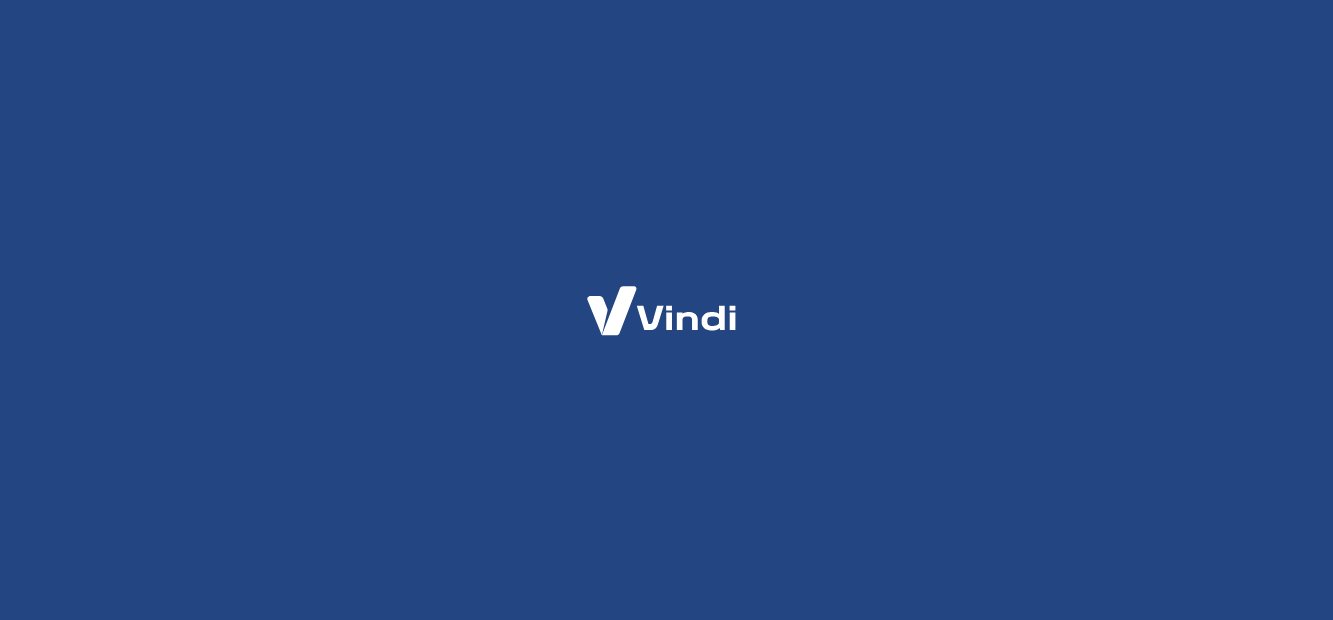 scroll, scrollTop: 0, scrollLeft: 0, axis: both 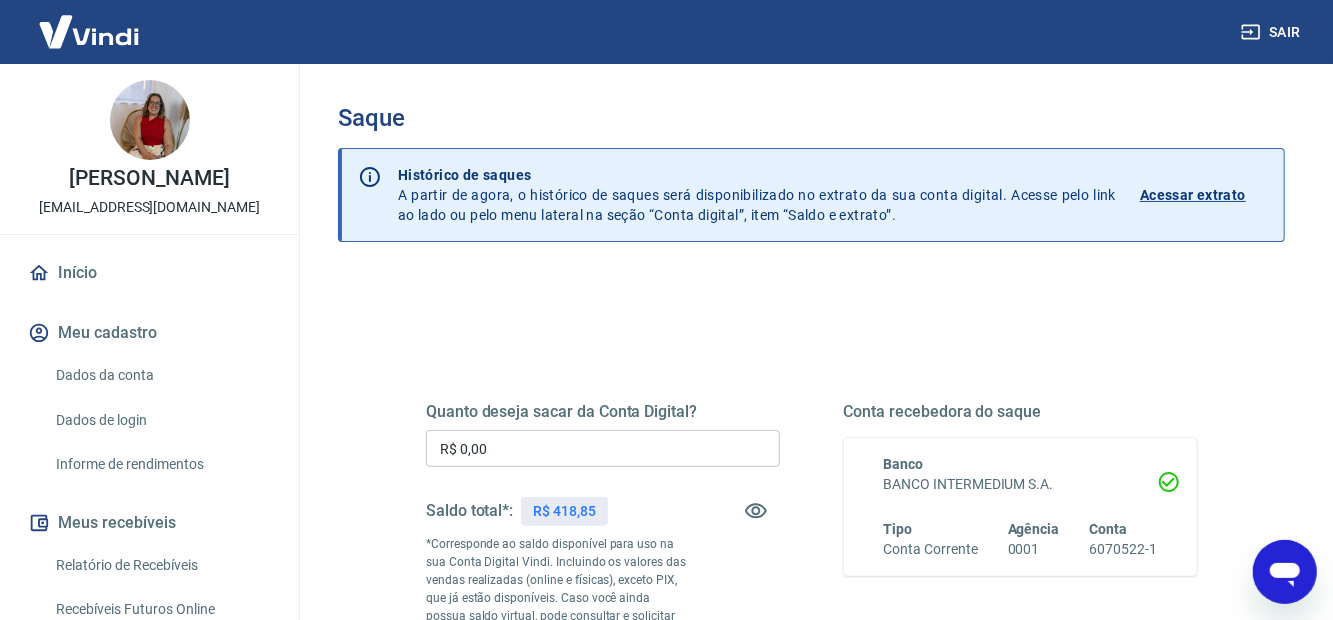 click on "R$ 0,00" at bounding box center [603, 448] 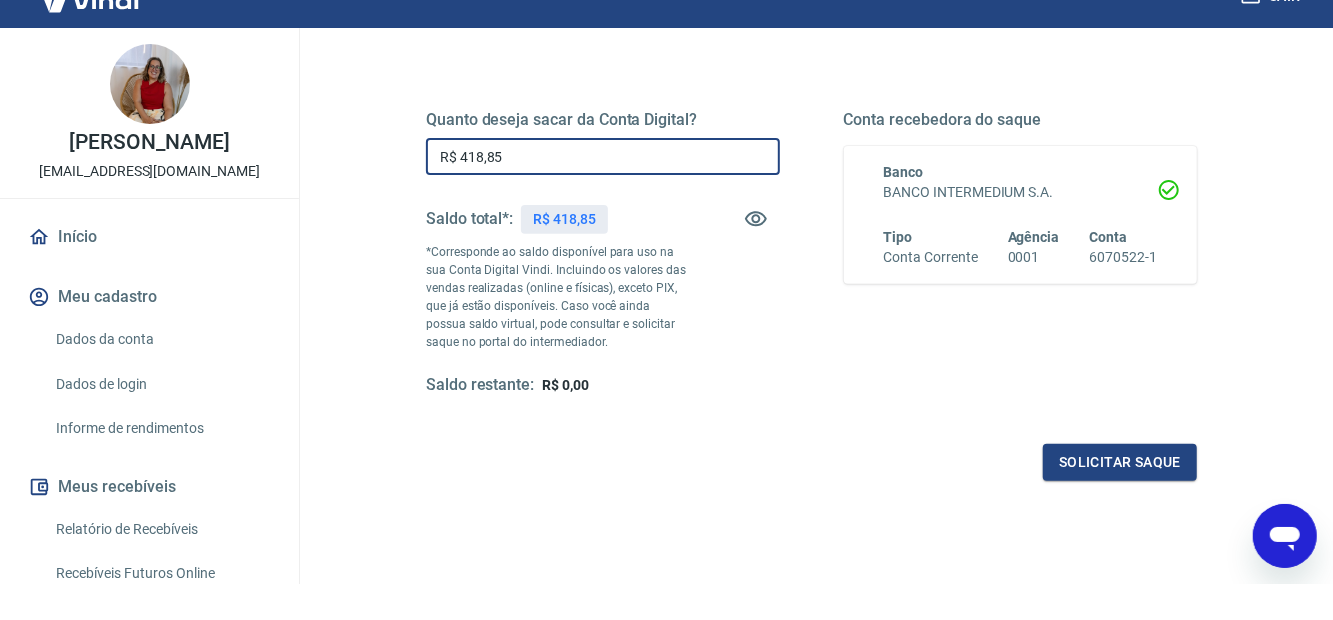 scroll, scrollTop: 259, scrollLeft: 0, axis: vertical 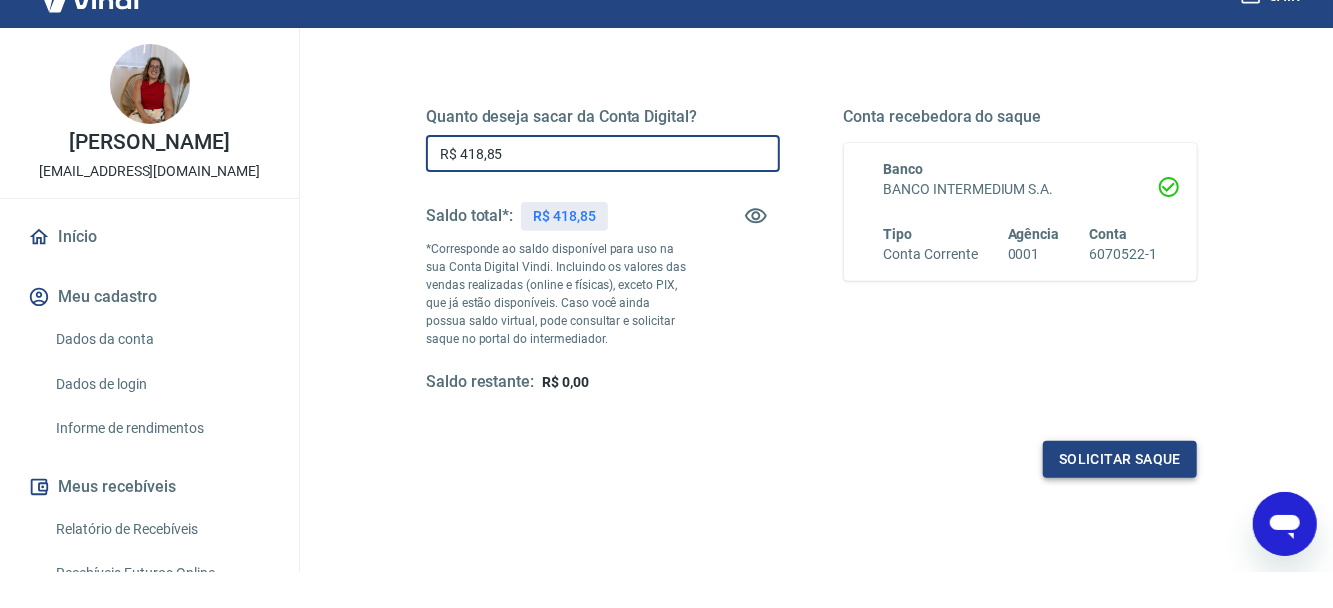 type on "R$ 418,85" 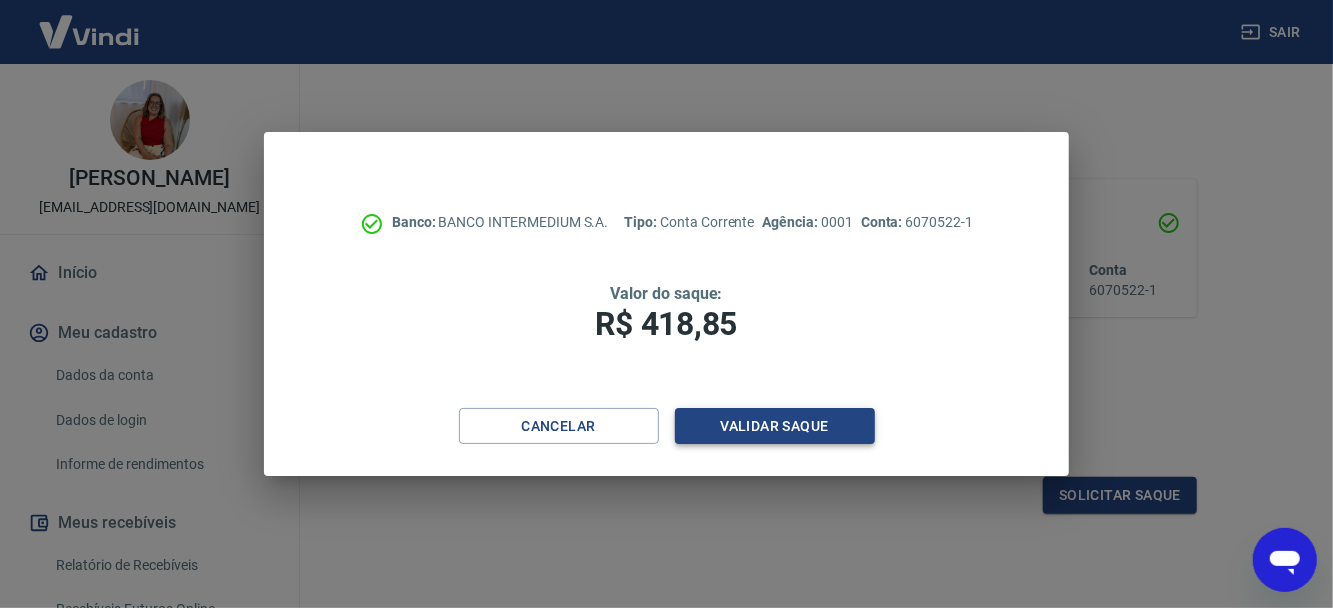 click on "Validar saque" at bounding box center [775, 426] 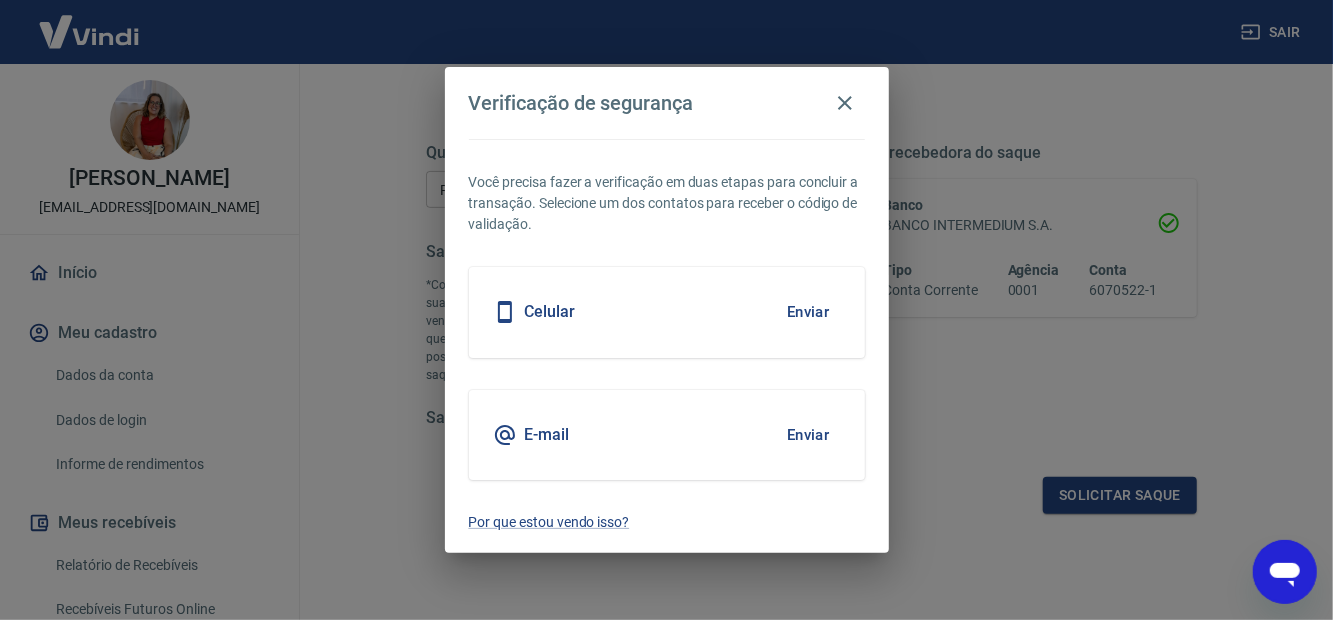 click on "Enviar" at bounding box center [808, 312] 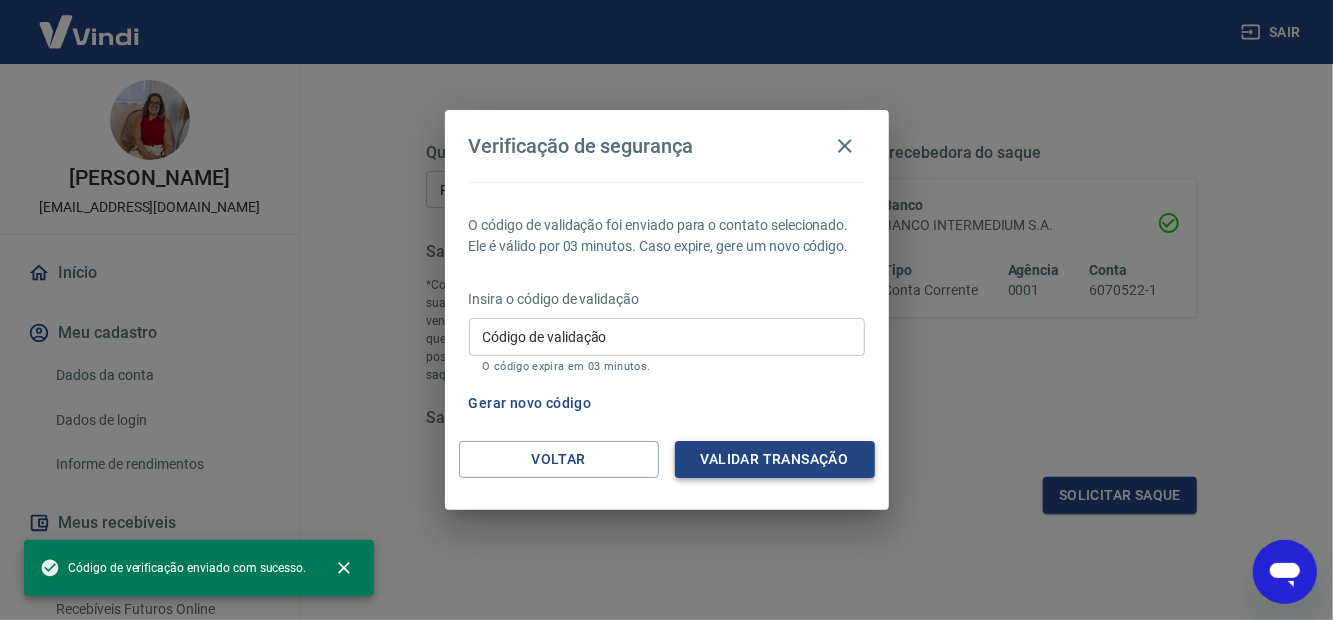 click on "Validar transação" at bounding box center [775, 459] 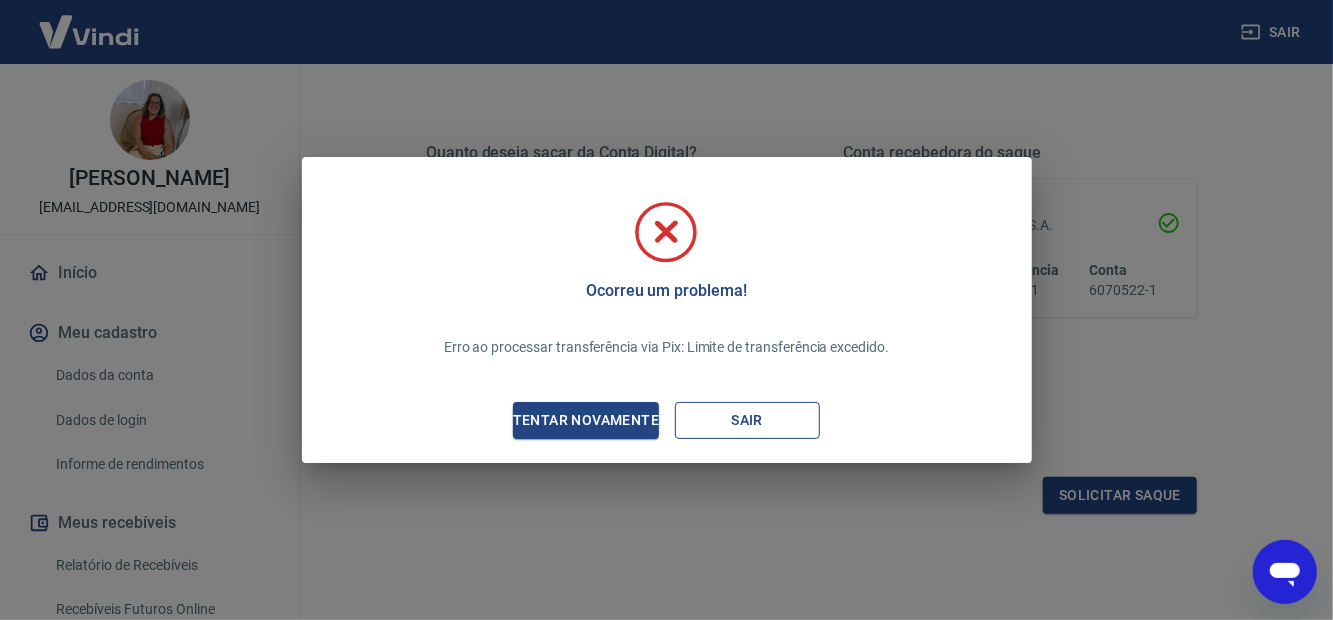 click on "Sair" at bounding box center [747, 420] 